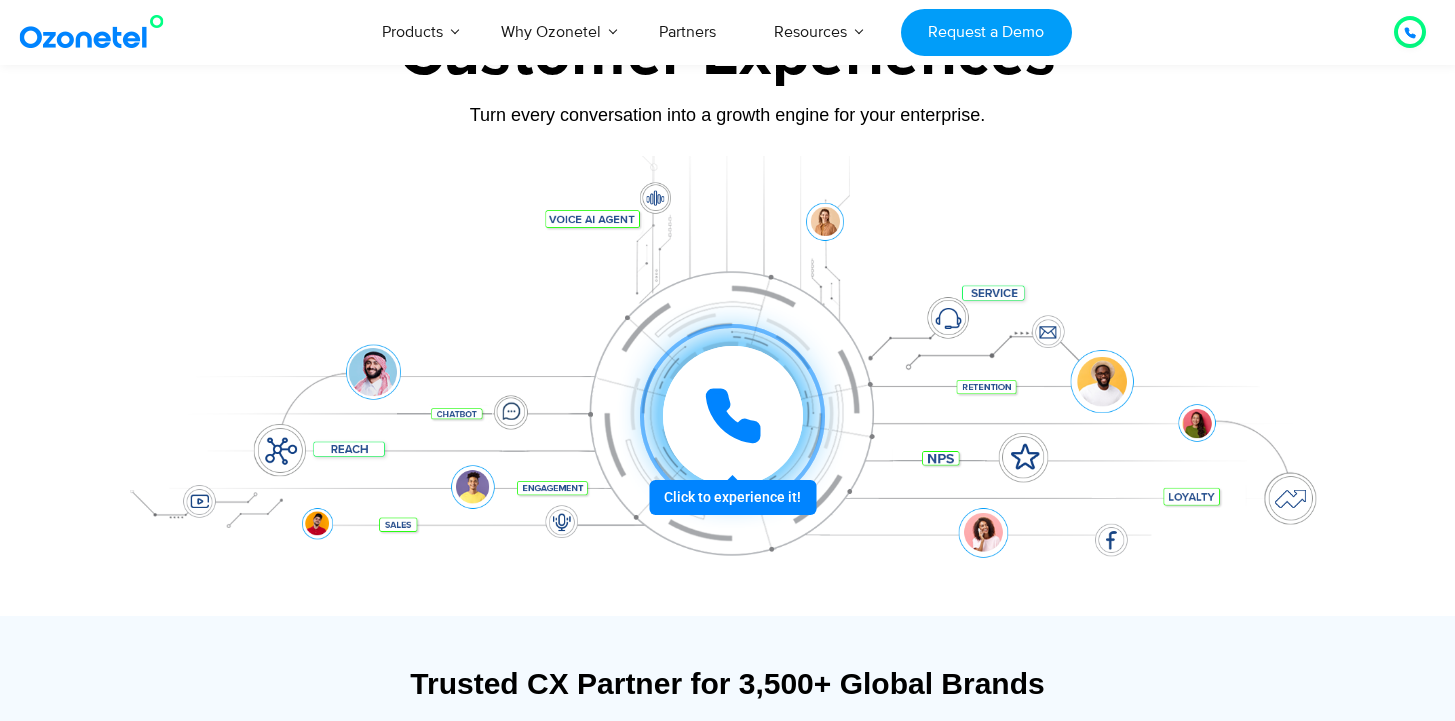 scroll, scrollTop: 335, scrollLeft: 0, axis: vertical 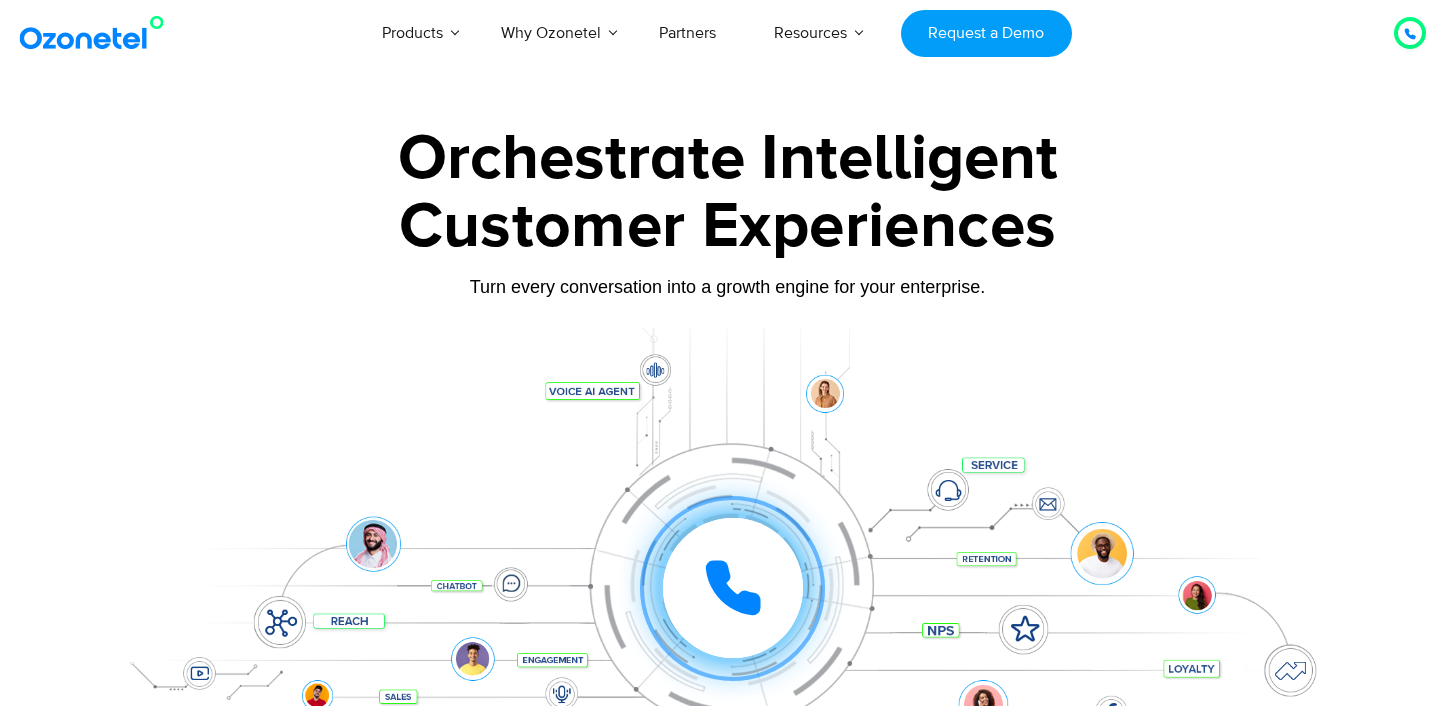 click at bounding box center [727, 447] 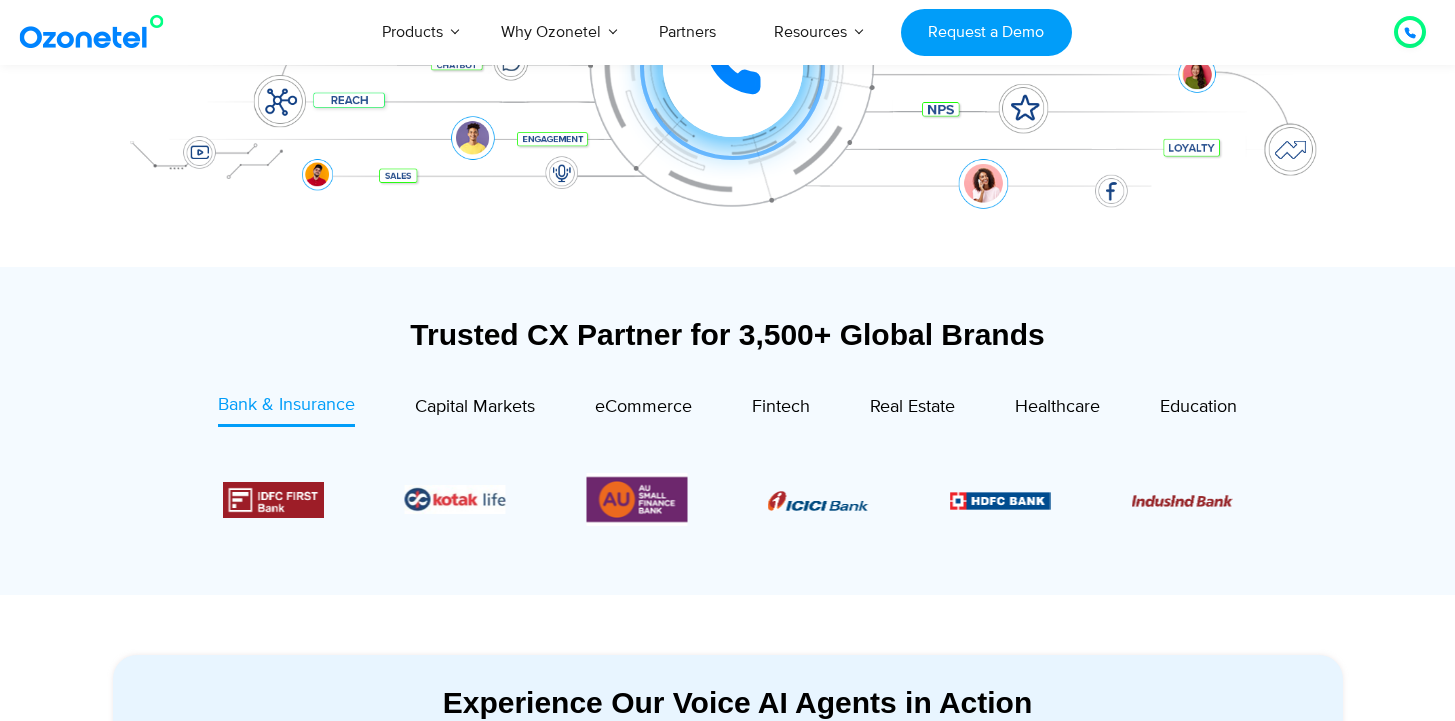 scroll, scrollTop: 522, scrollLeft: 0, axis: vertical 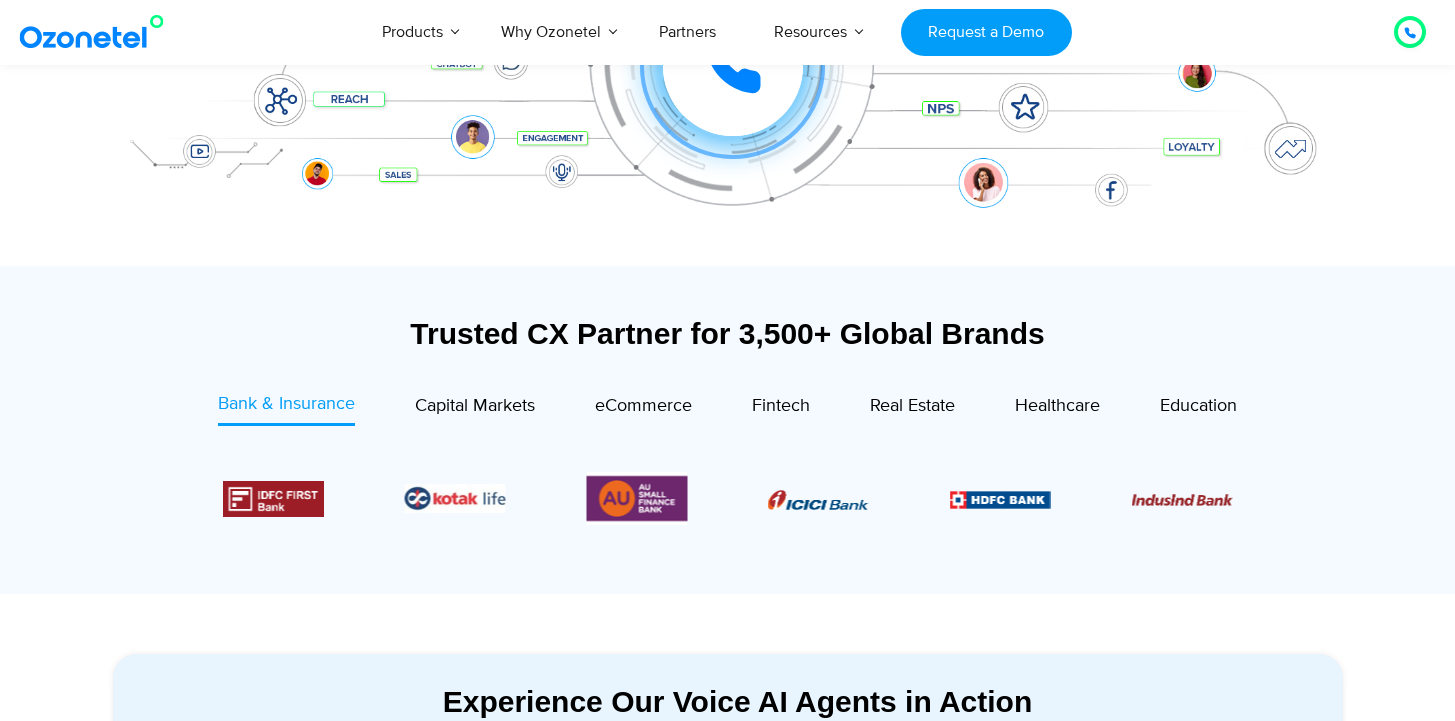 click on "Trusted CX Partner for 3,500+ Global Brands" at bounding box center [728, 343] 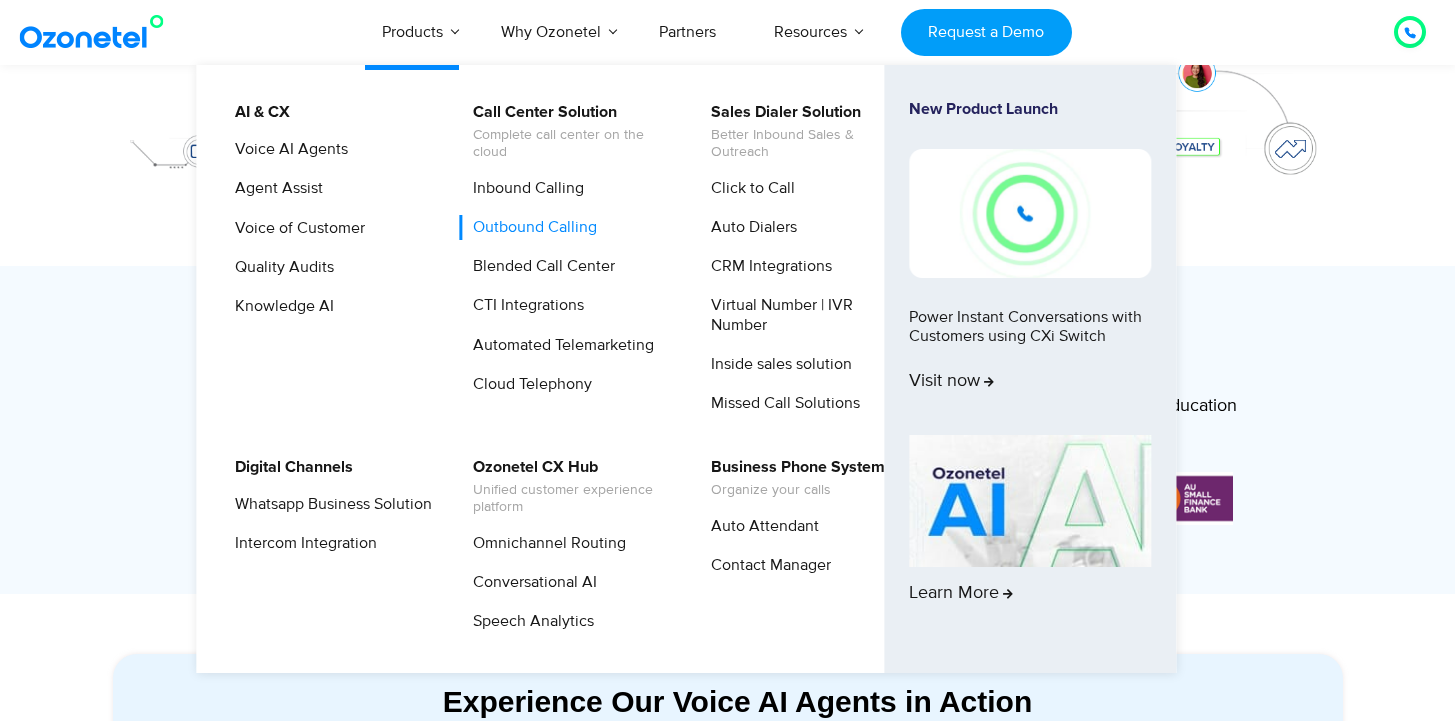 click on "Outbound Calling" at bounding box center (530, 227) 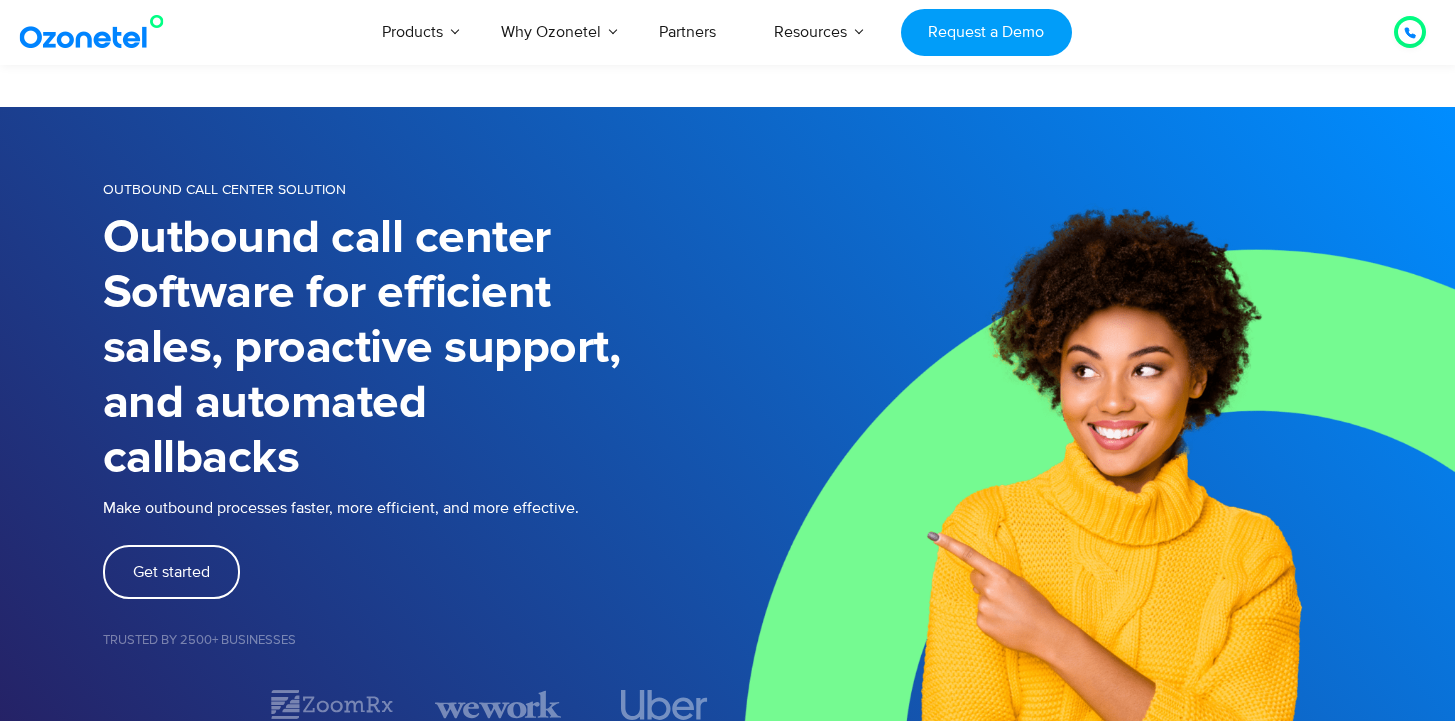 scroll, scrollTop: 729, scrollLeft: 0, axis: vertical 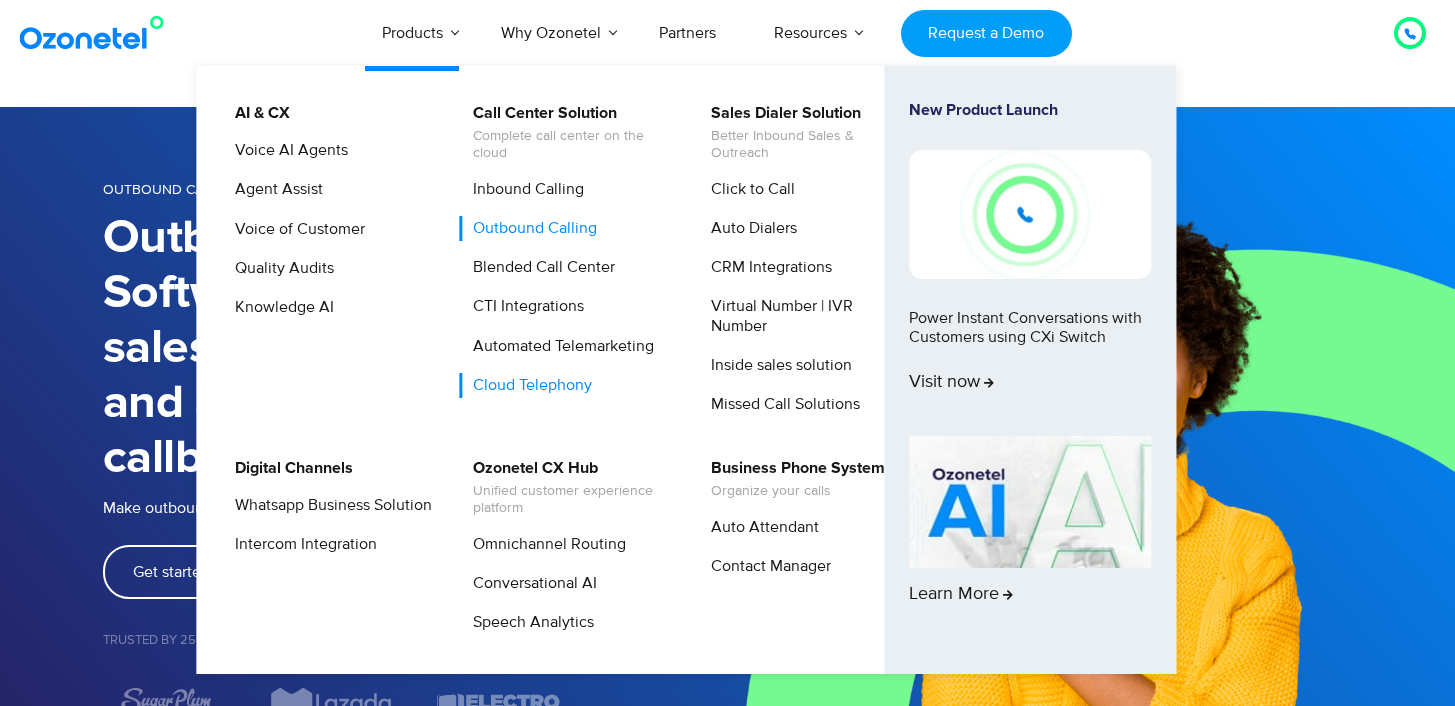 click on "Cloud Telephony" at bounding box center (527, 385) 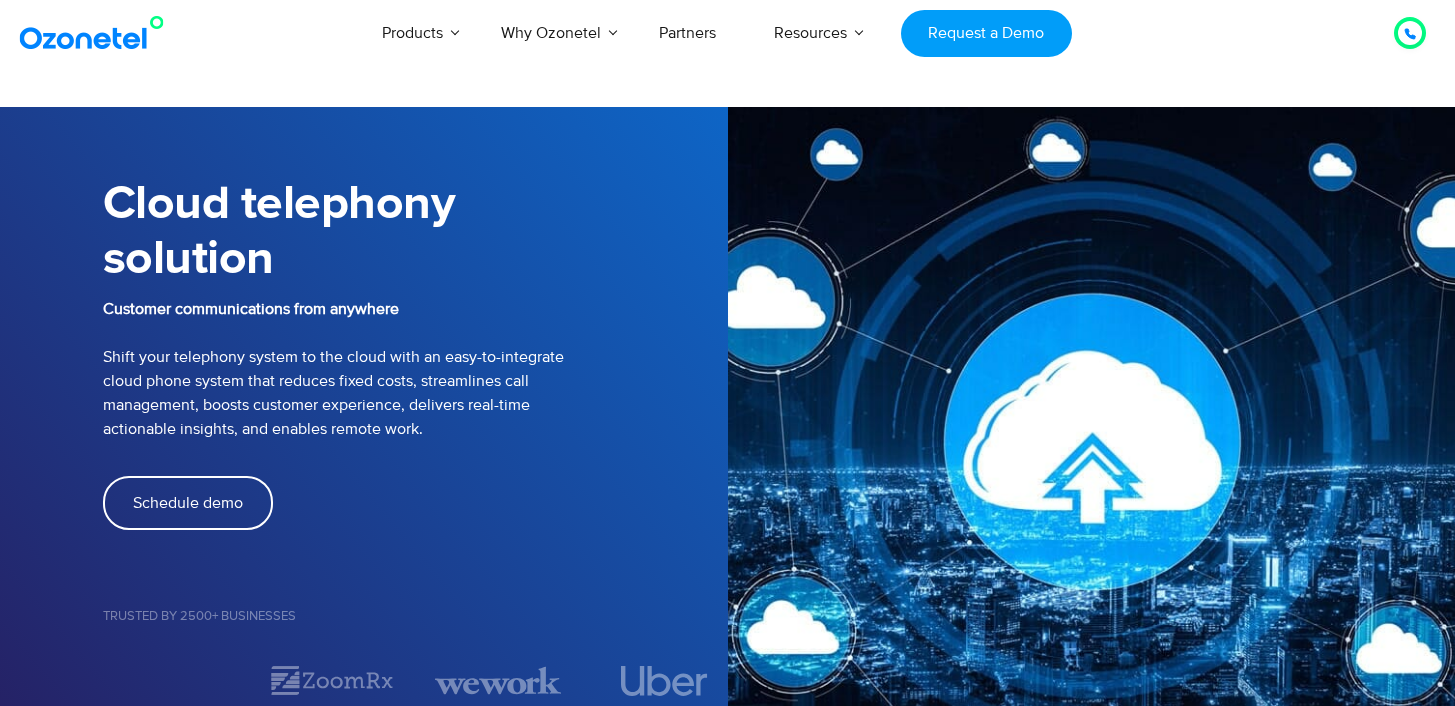 scroll, scrollTop: 0, scrollLeft: 0, axis: both 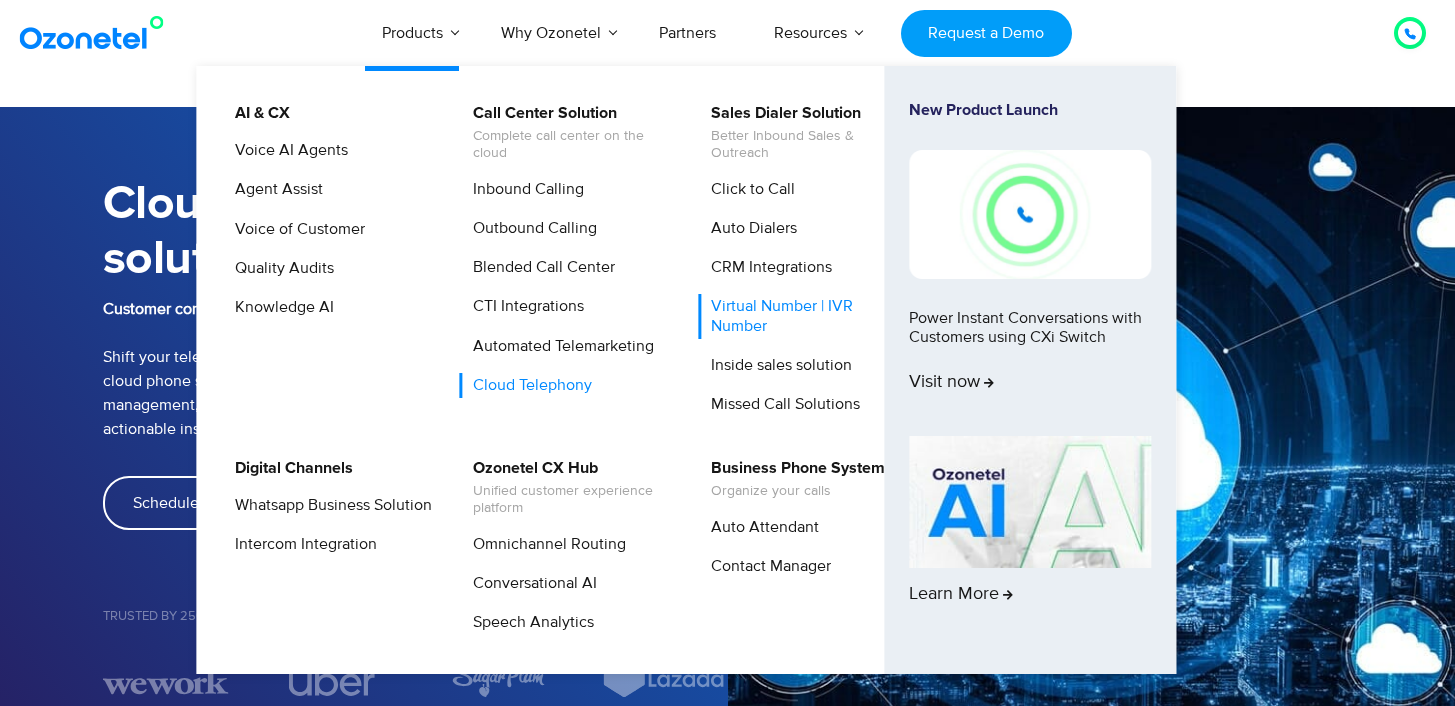 click on "Virtual Number | IVR Number" at bounding box center [804, 316] 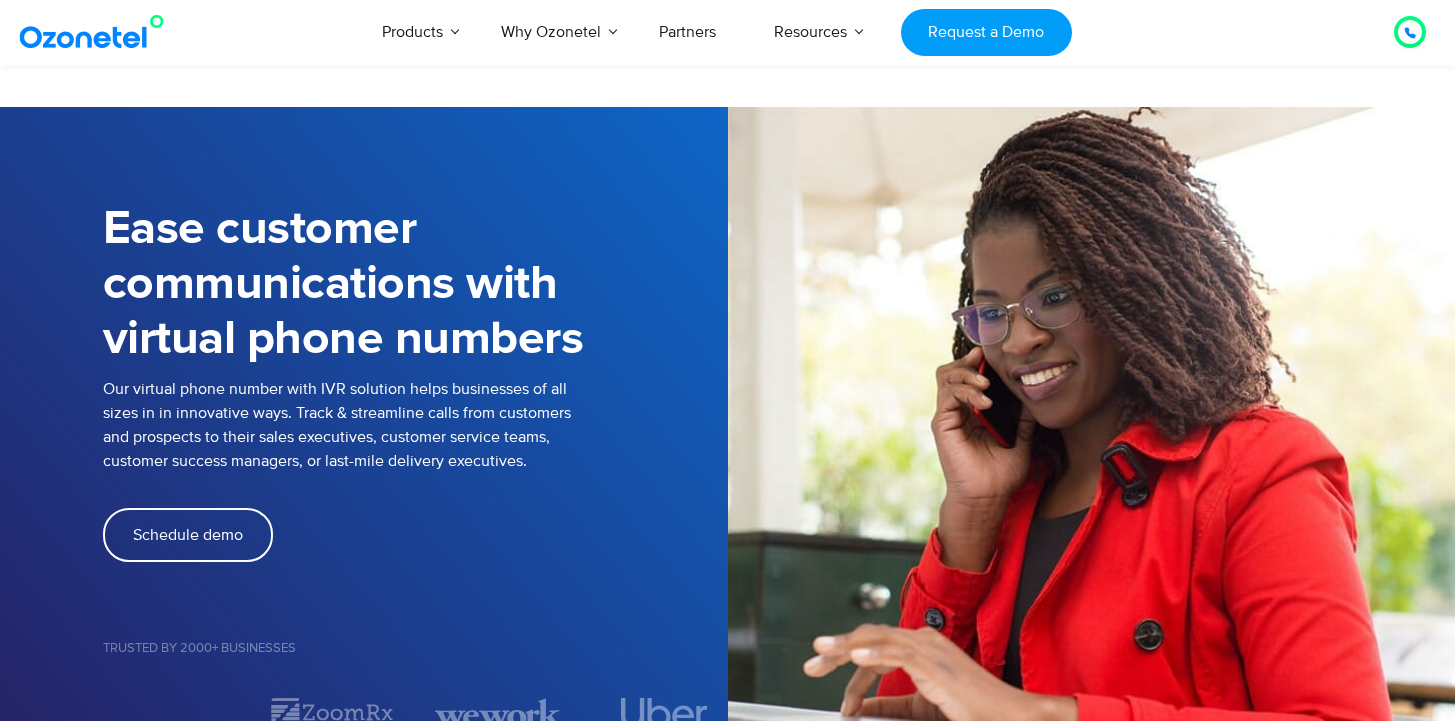 scroll, scrollTop: 1123, scrollLeft: 0, axis: vertical 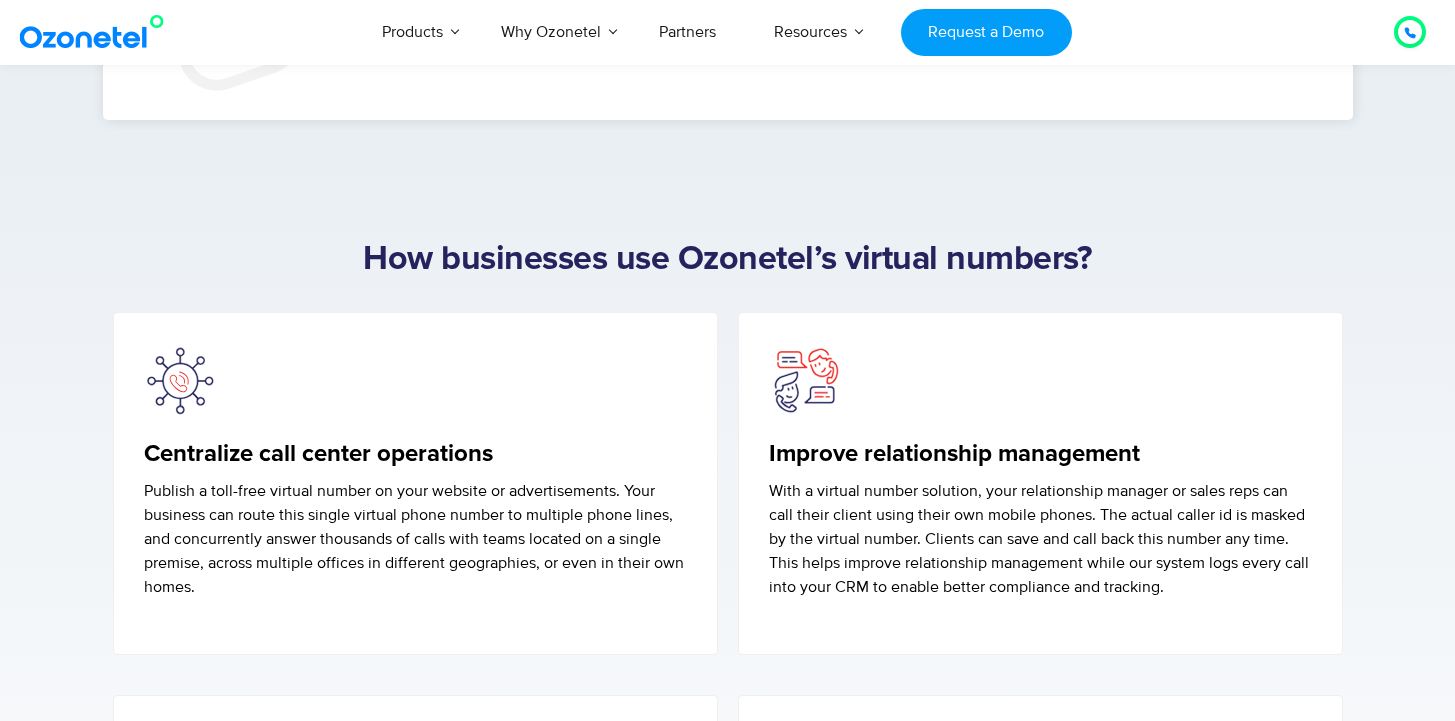 click at bounding box center [96, 32] 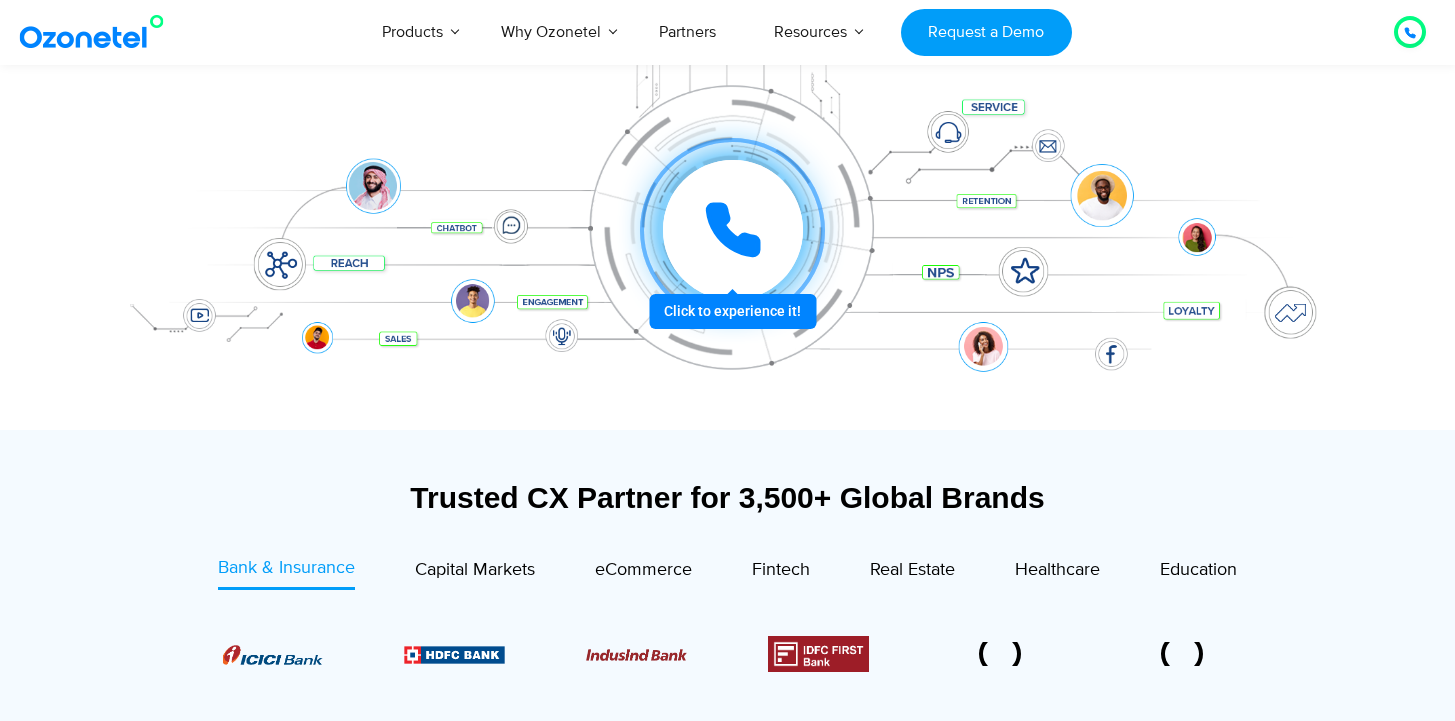 scroll, scrollTop: 358, scrollLeft: 0, axis: vertical 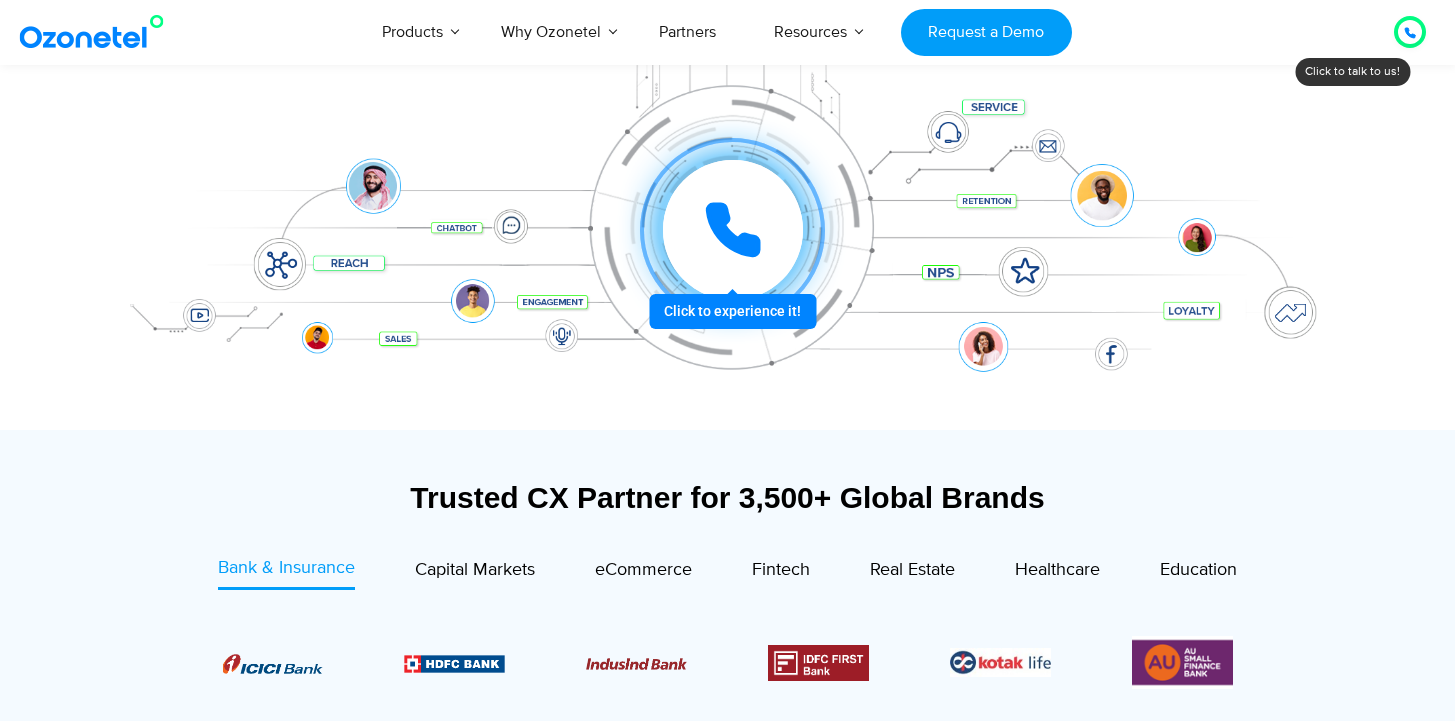 click at bounding box center (732, 230) 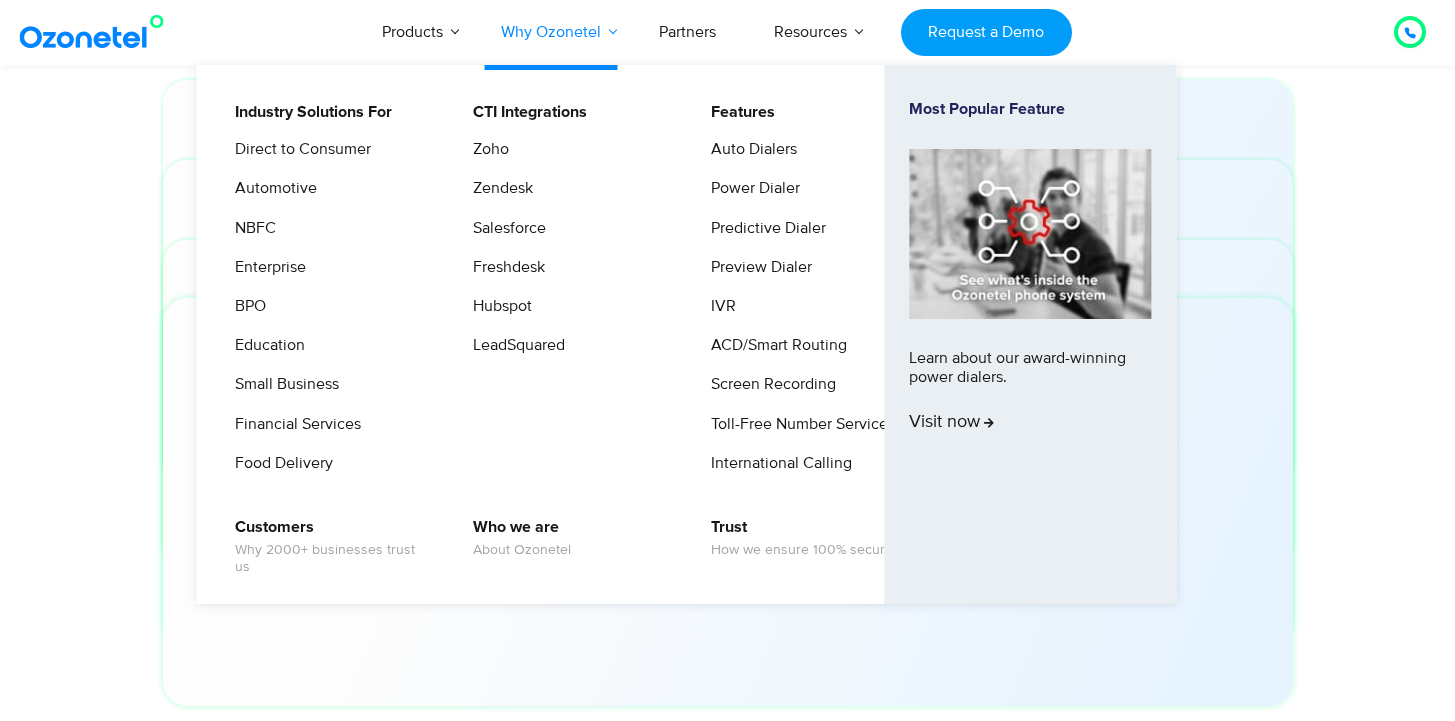 scroll, scrollTop: 6503, scrollLeft: 0, axis: vertical 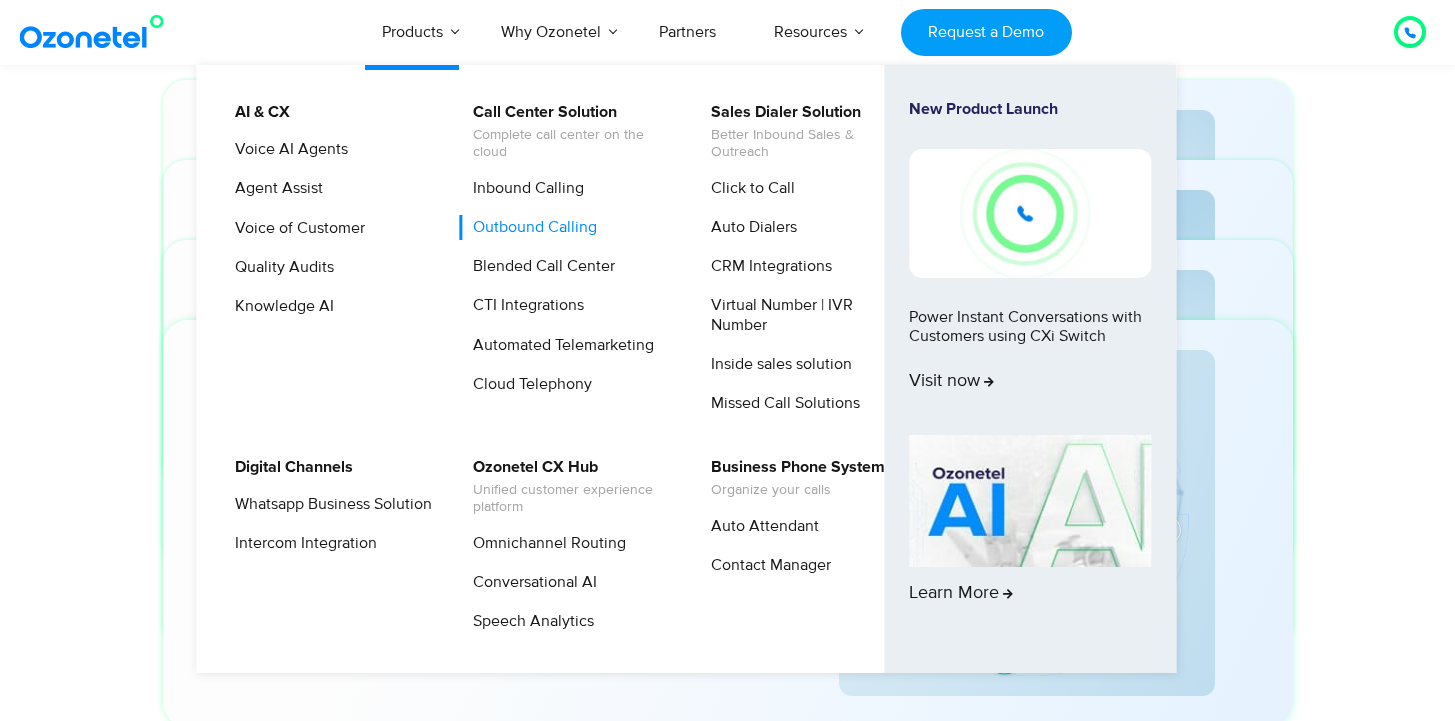 click on "Outbound Calling" at bounding box center [530, 227] 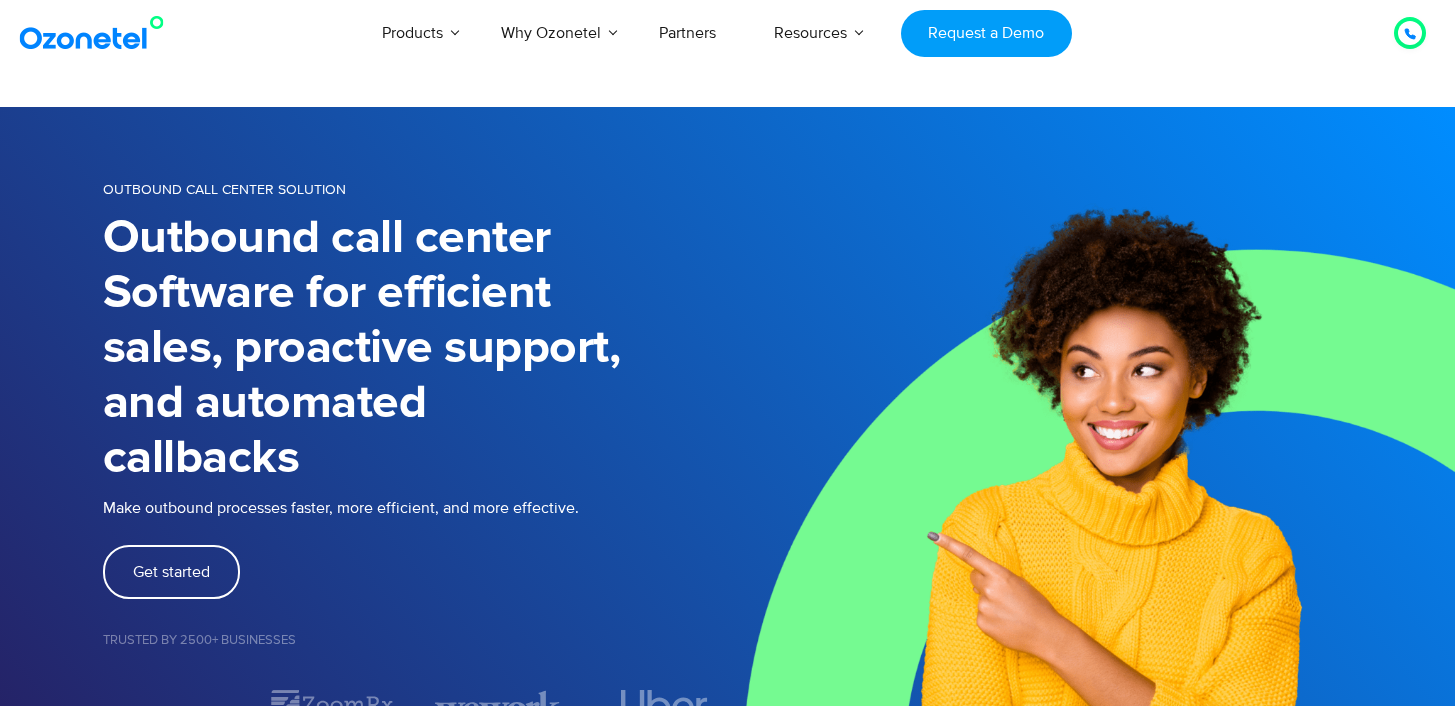 scroll, scrollTop: 0, scrollLeft: 0, axis: both 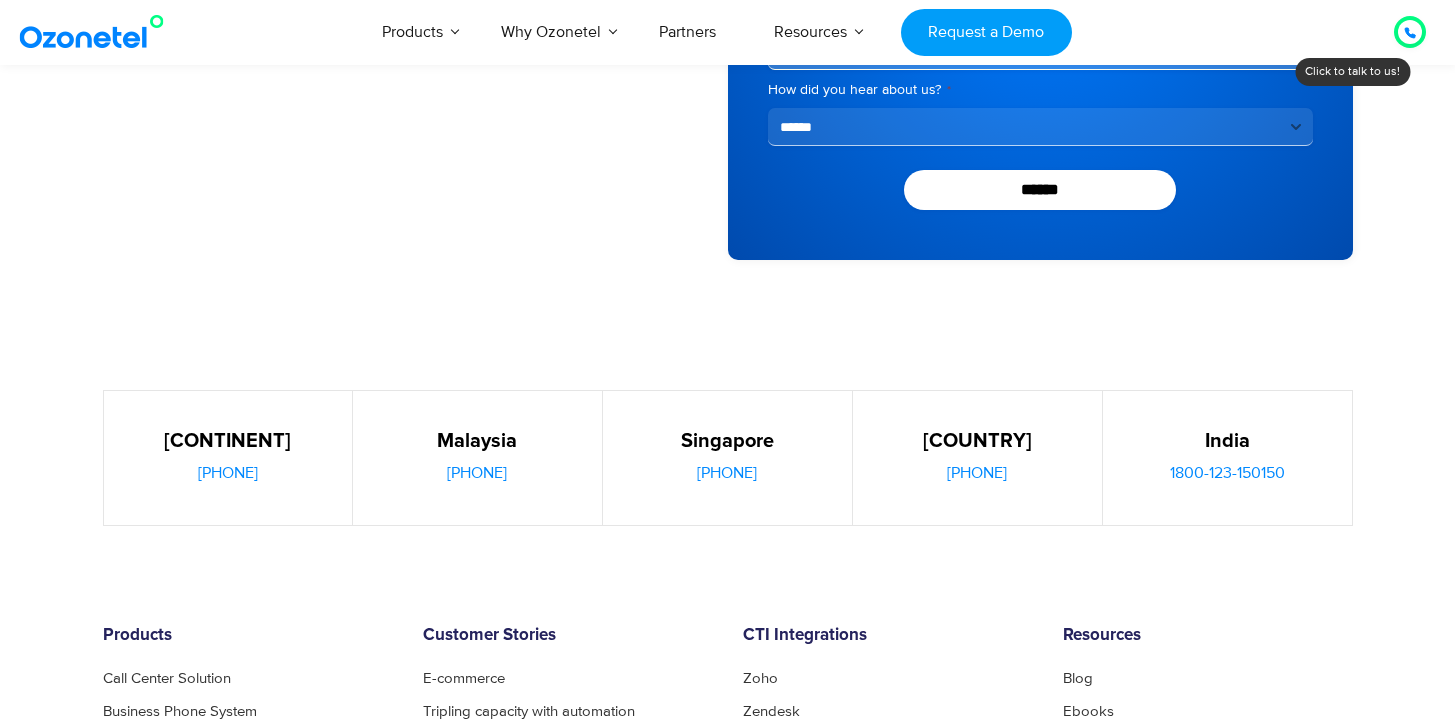 click on "North America
[PHONE]
Malaysia
[PHONE]
Singapore
[PHONE]
UAE
[PHONE]
India
[PHONE]" at bounding box center [727, 403] 